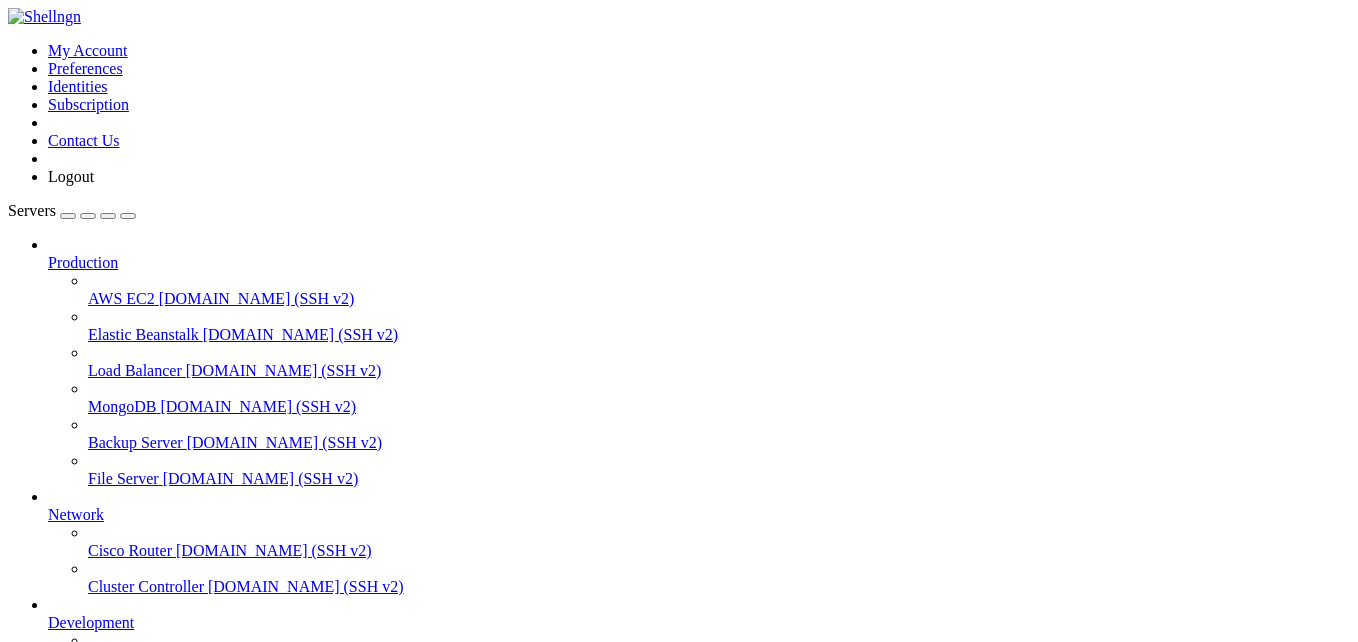 scroll, scrollTop: 0, scrollLeft: 0, axis: both 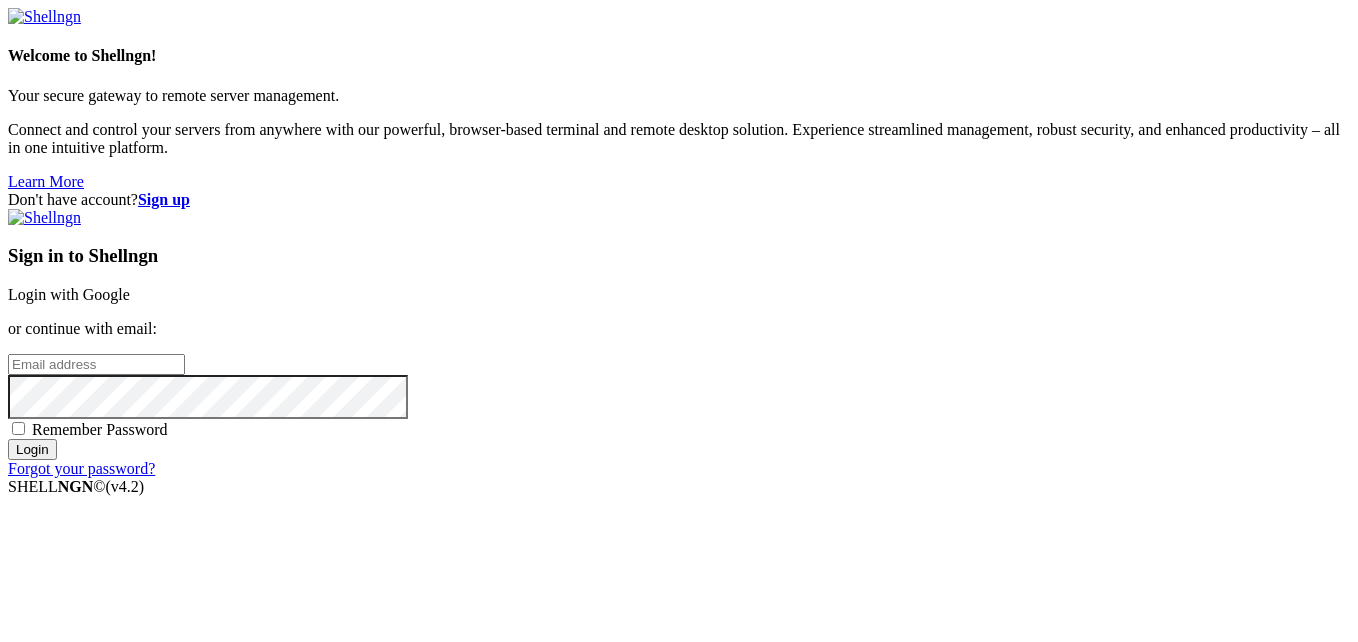 click on "Login with Google" at bounding box center (69, 294) 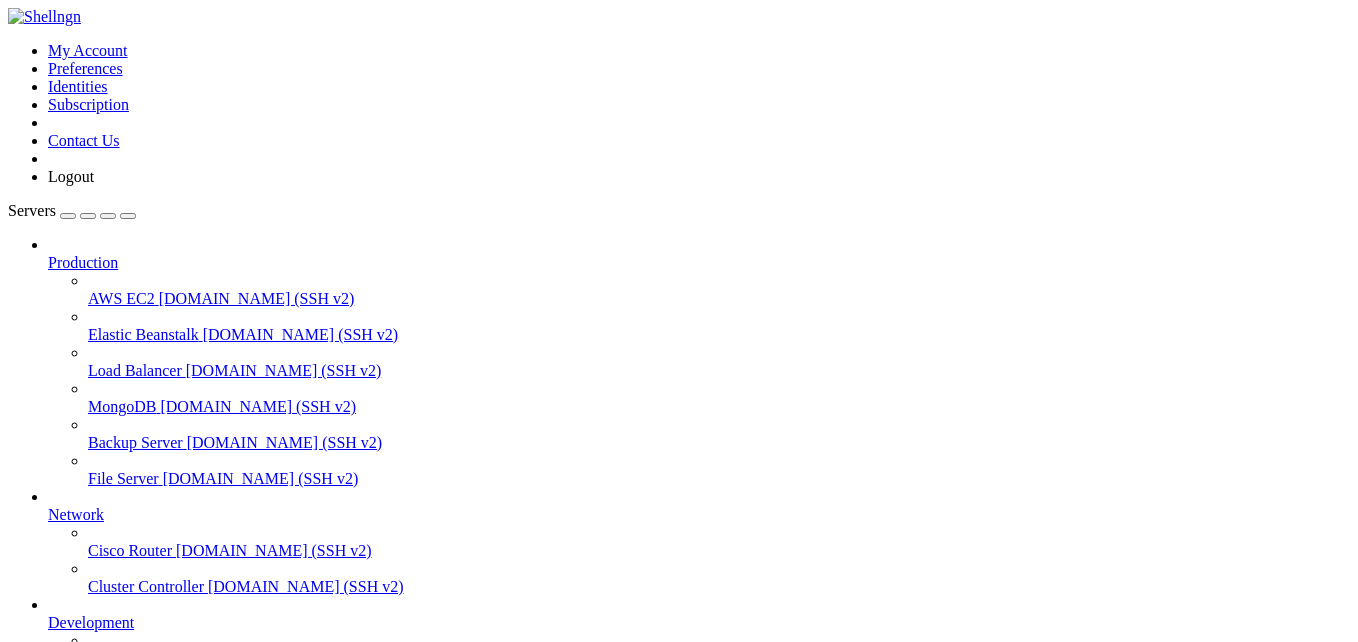 scroll, scrollTop: 0, scrollLeft: 0, axis: both 